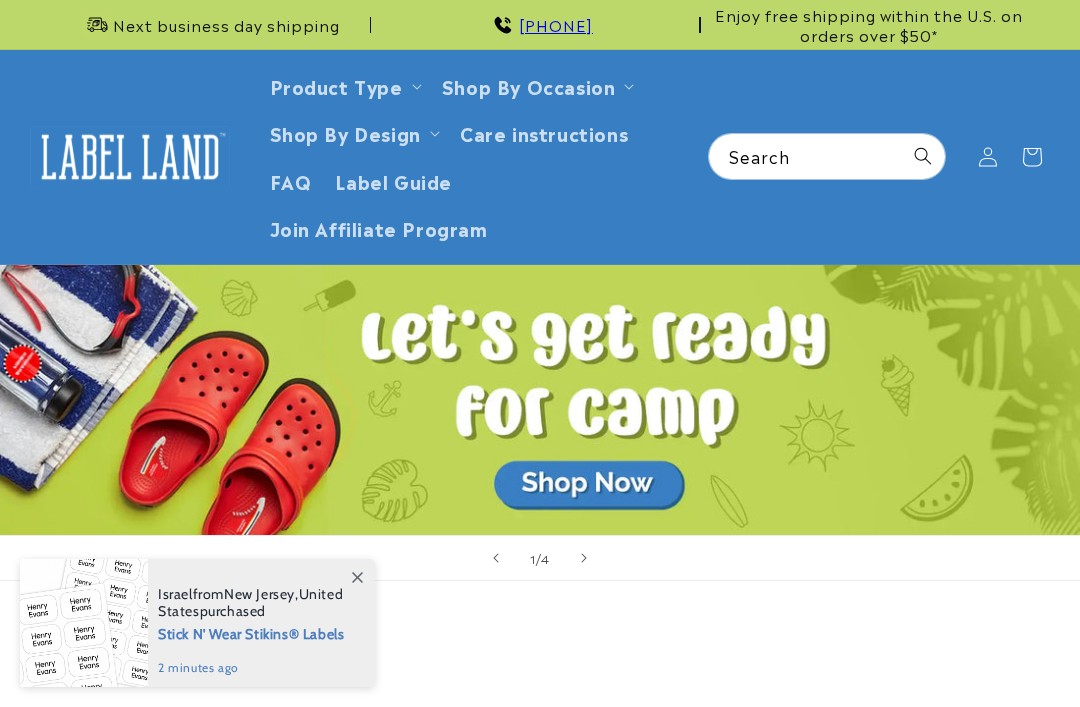 scroll, scrollTop: 0, scrollLeft: 0, axis: both 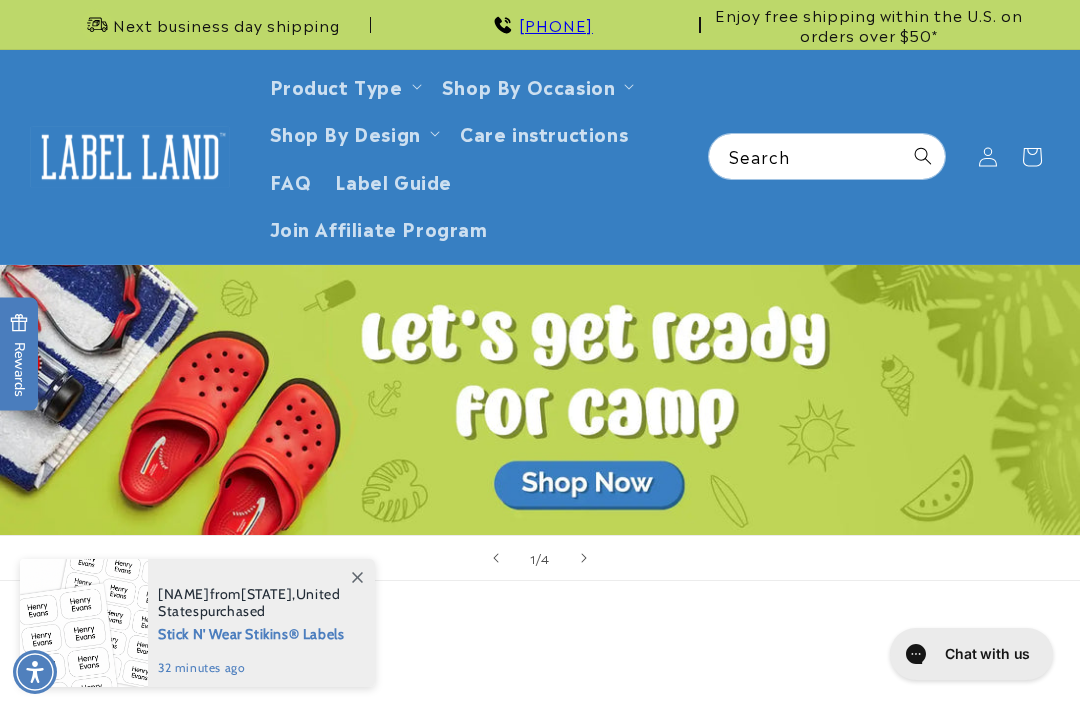 click at bounding box center (540, 400) 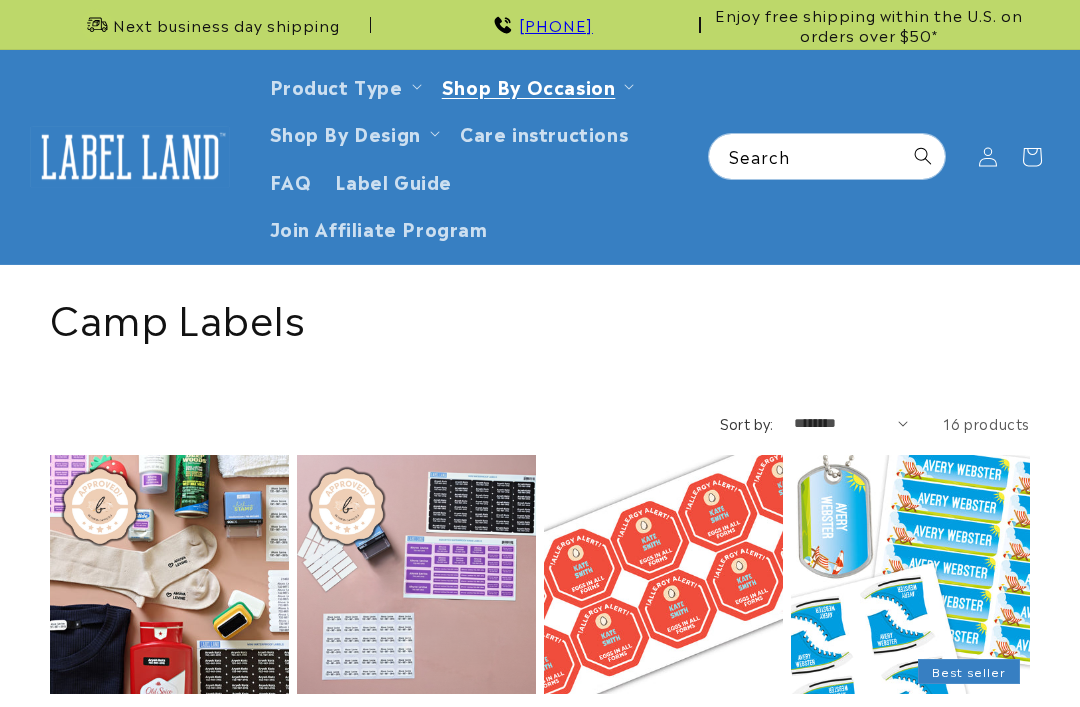 scroll, scrollTop: 0, scrollLeft: 0, axis: both 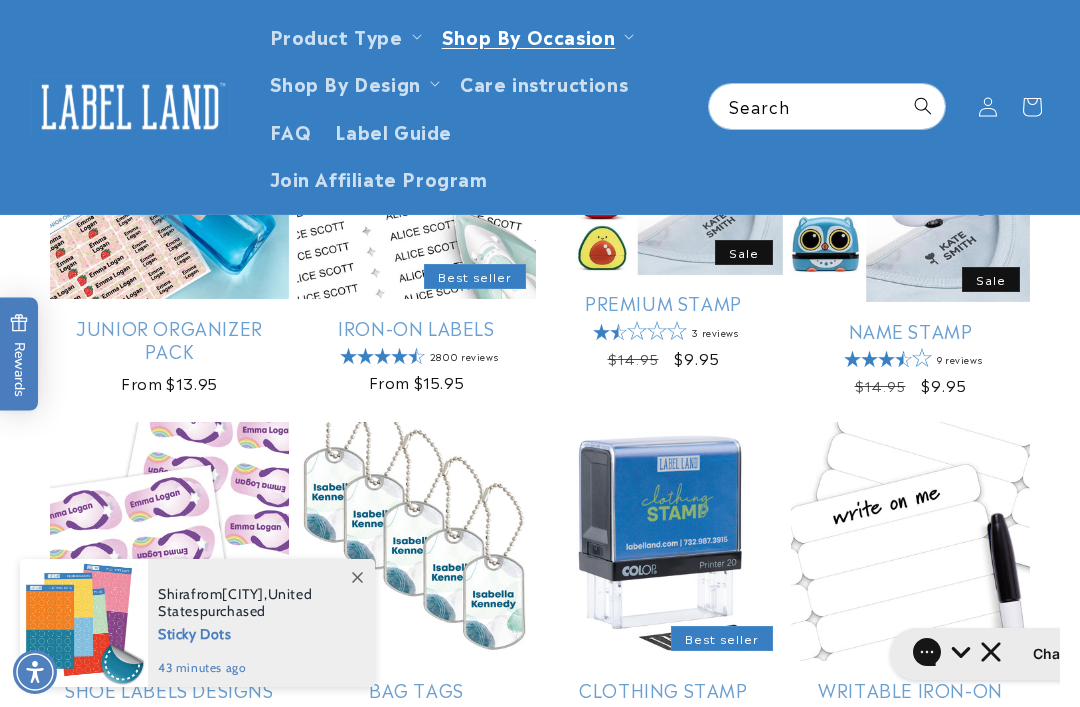 click 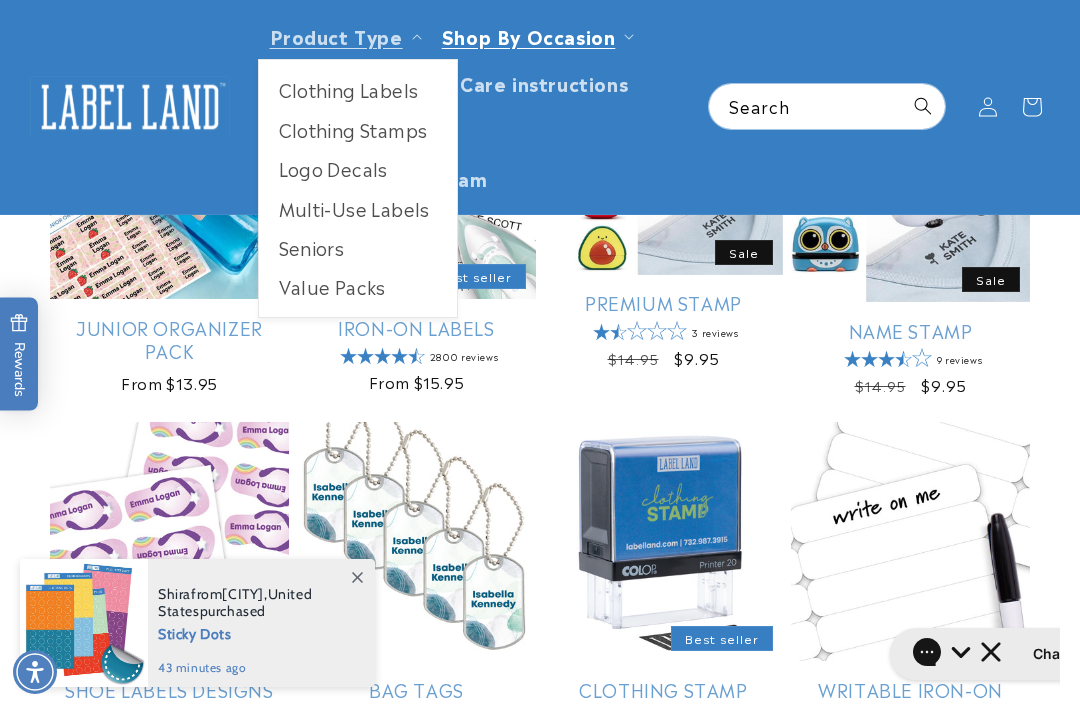 click on "Clothing Labels" at bounding box center (358, 89) 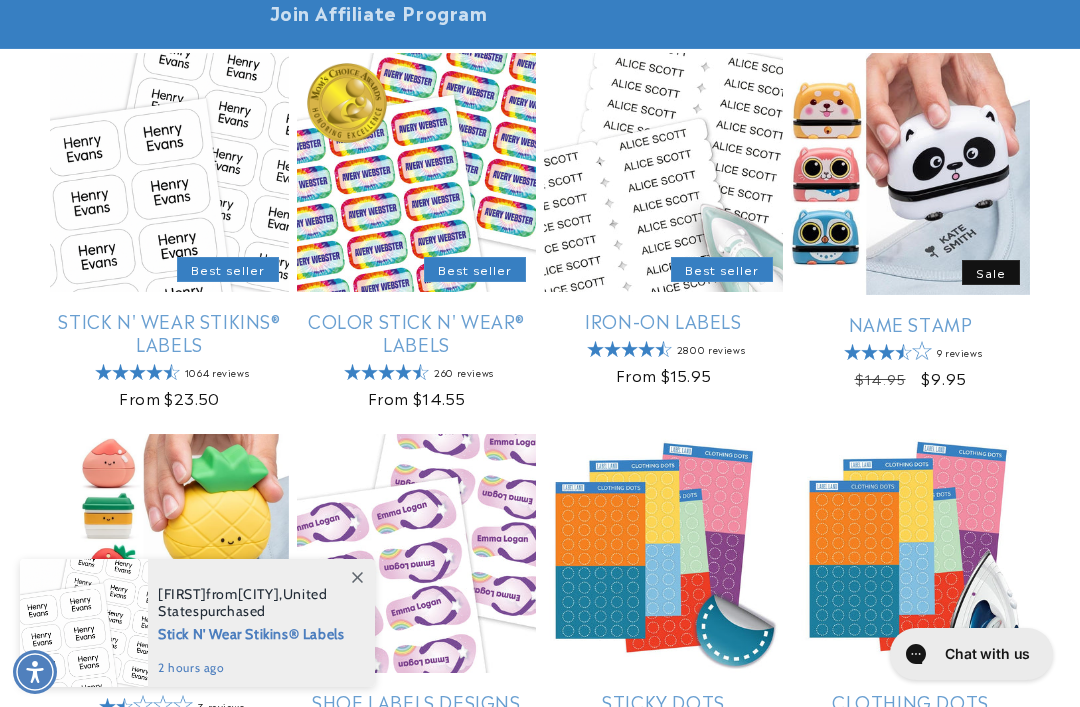 scroll, scrollTop: 402, scrollLeft: 0, axis: vertical 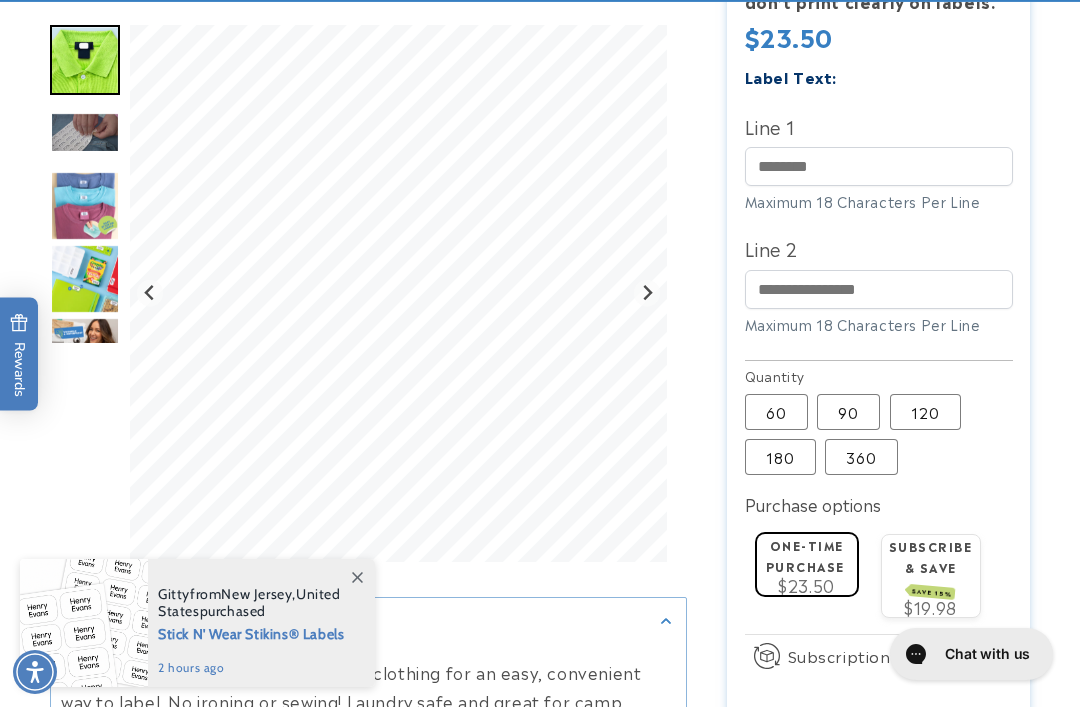 click on "120 Variant sold out or unavailable" at bounding box center [925, 412] 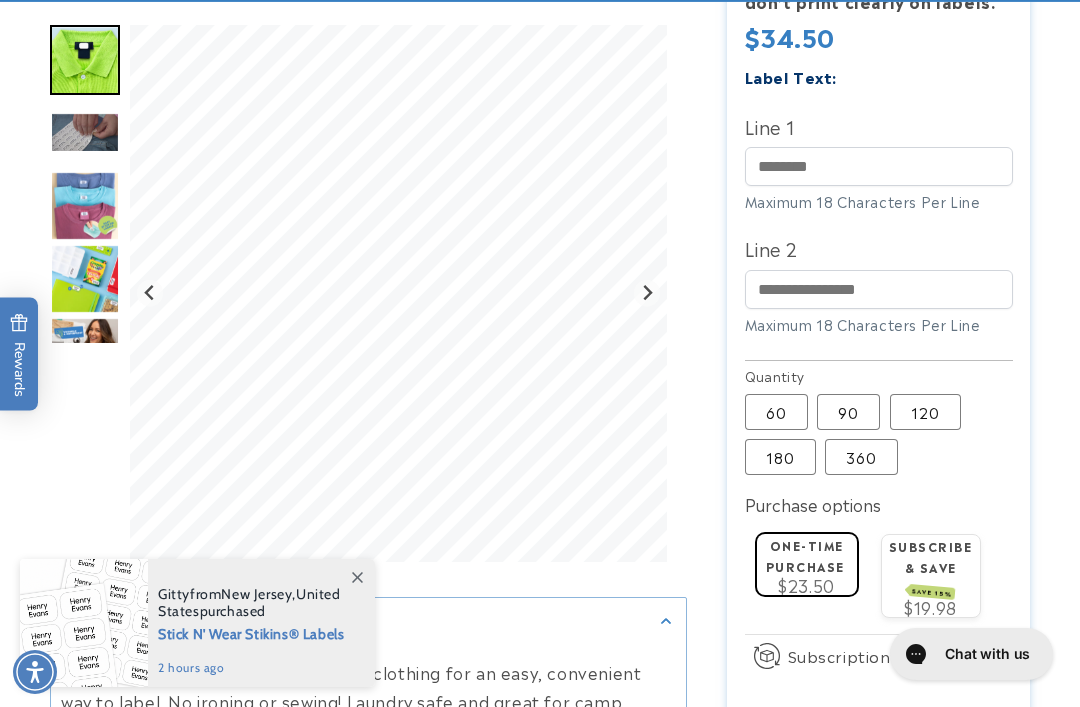 type 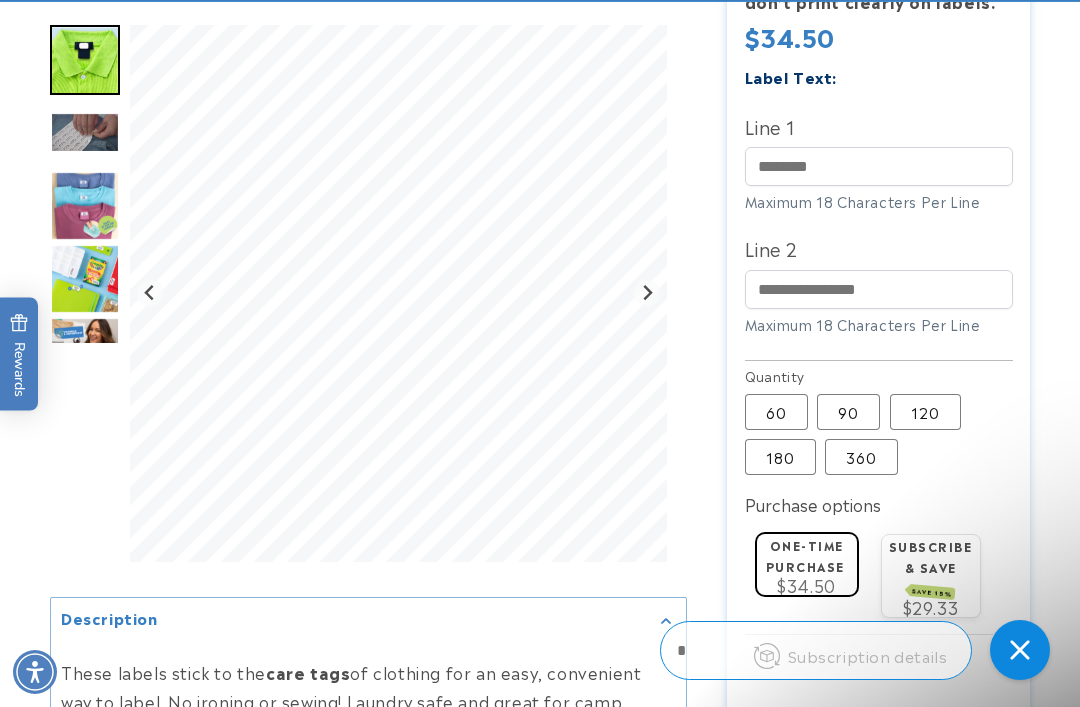 click on "180 Variant sold out or unavailable" at bounding box center [780, 457] 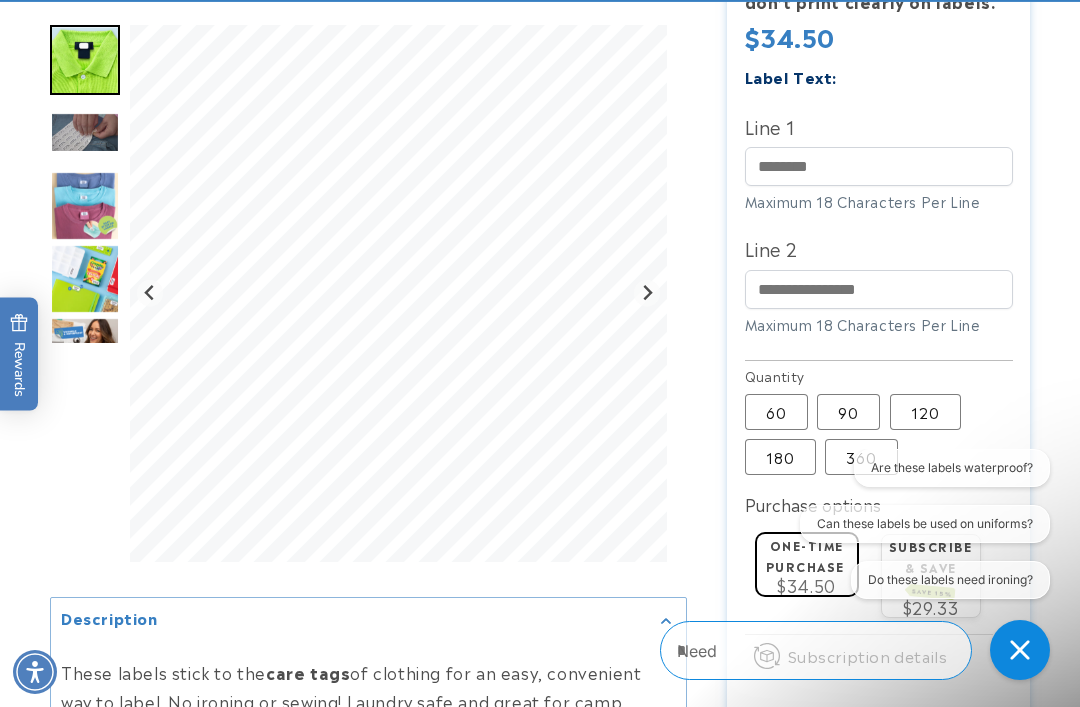 scroll, scrollTop: 0, scrollLeft: 0, axis: both 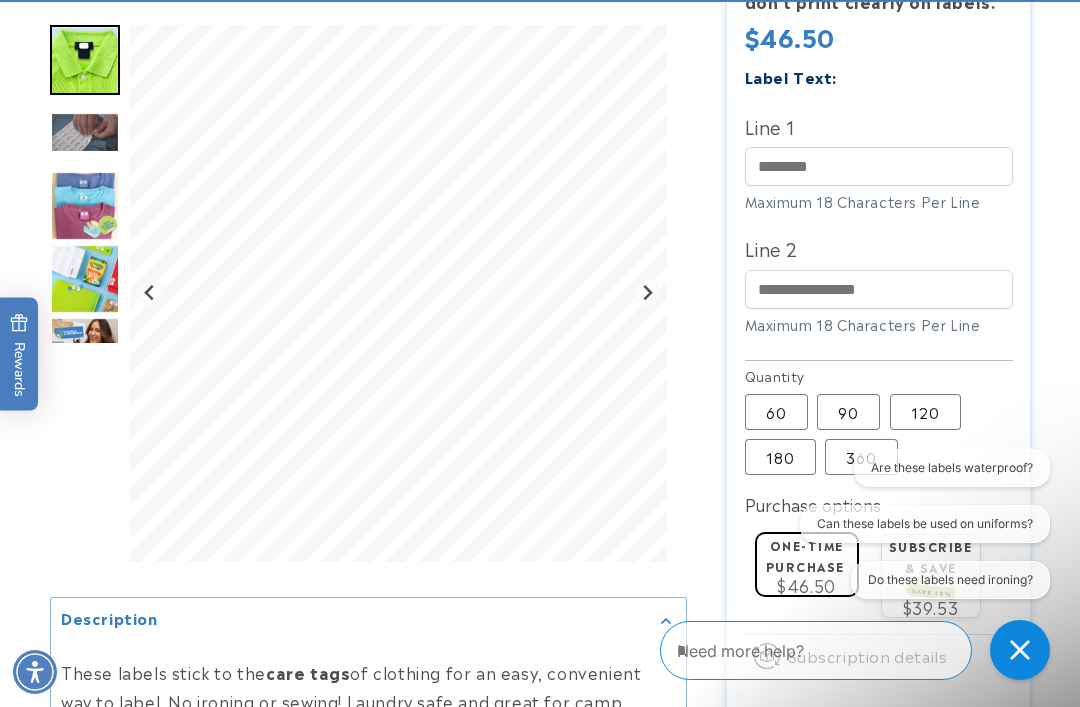 click on "120 Variant sold out or unavailable" at bounding box center (925, 412) 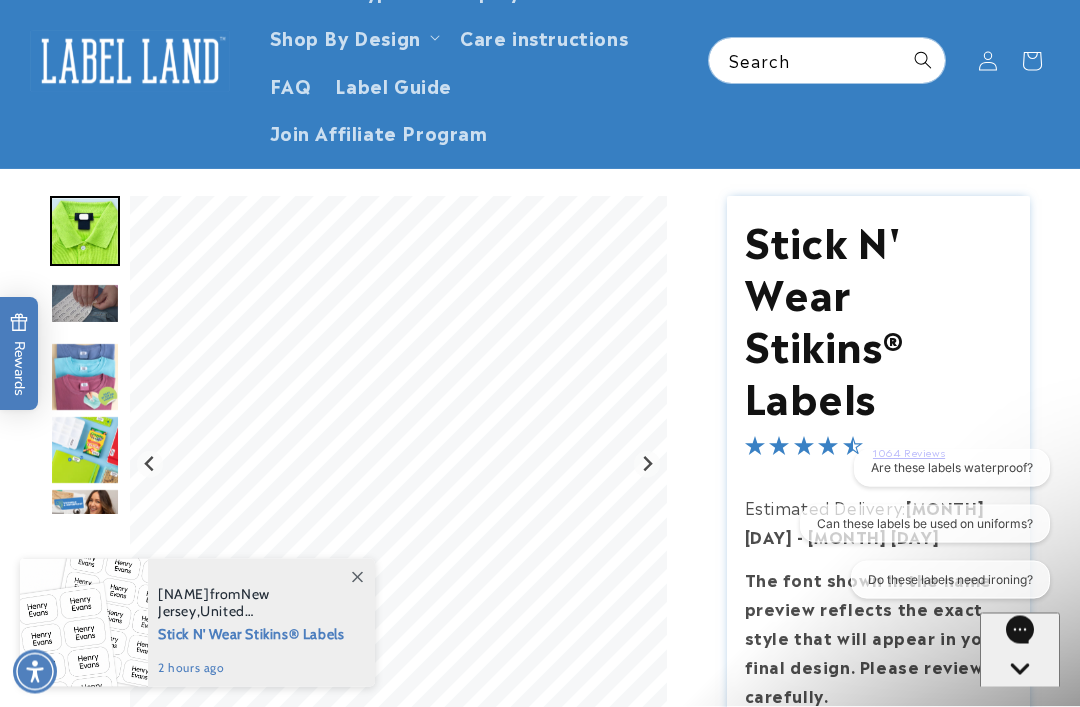 scroll, scrollTop: 0, scrollLeft: 0, axis: both 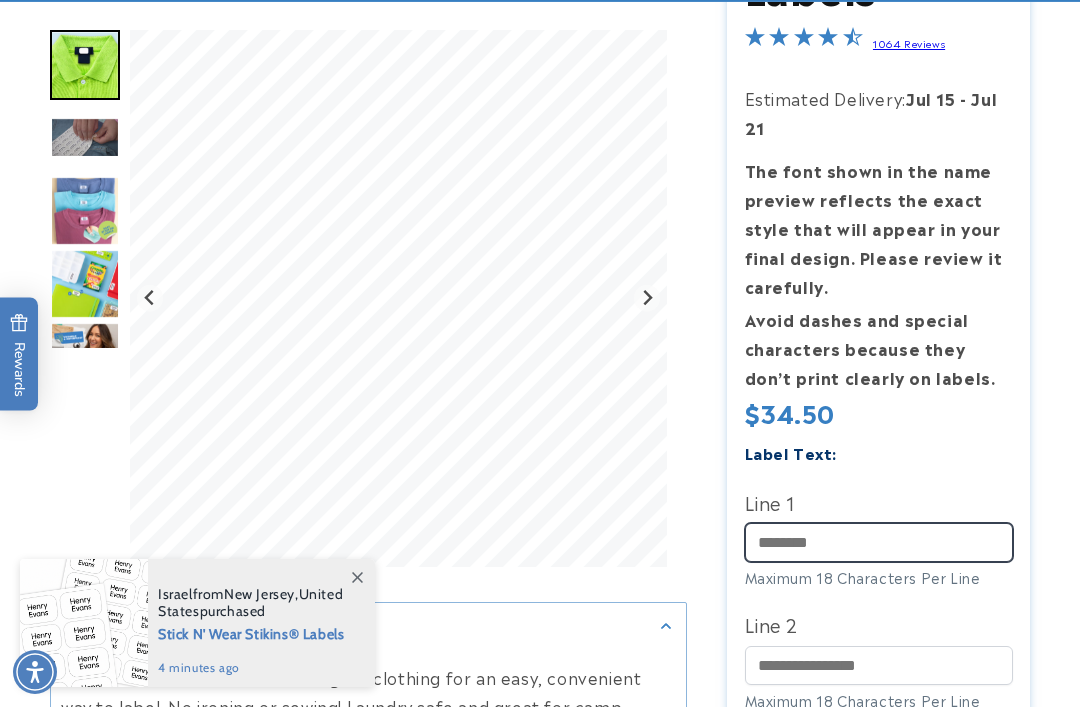 click on "Line 1" at bounding box center [879, 542] 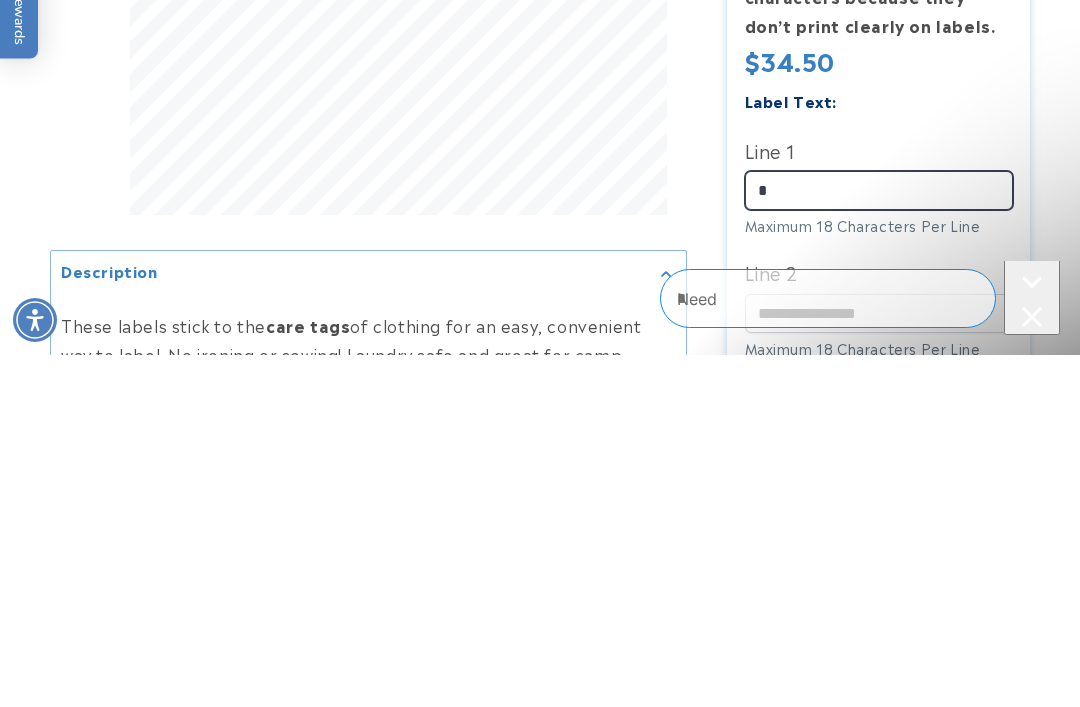 scroll, scrollTop: 0, scrollLeft: 0, axis: both 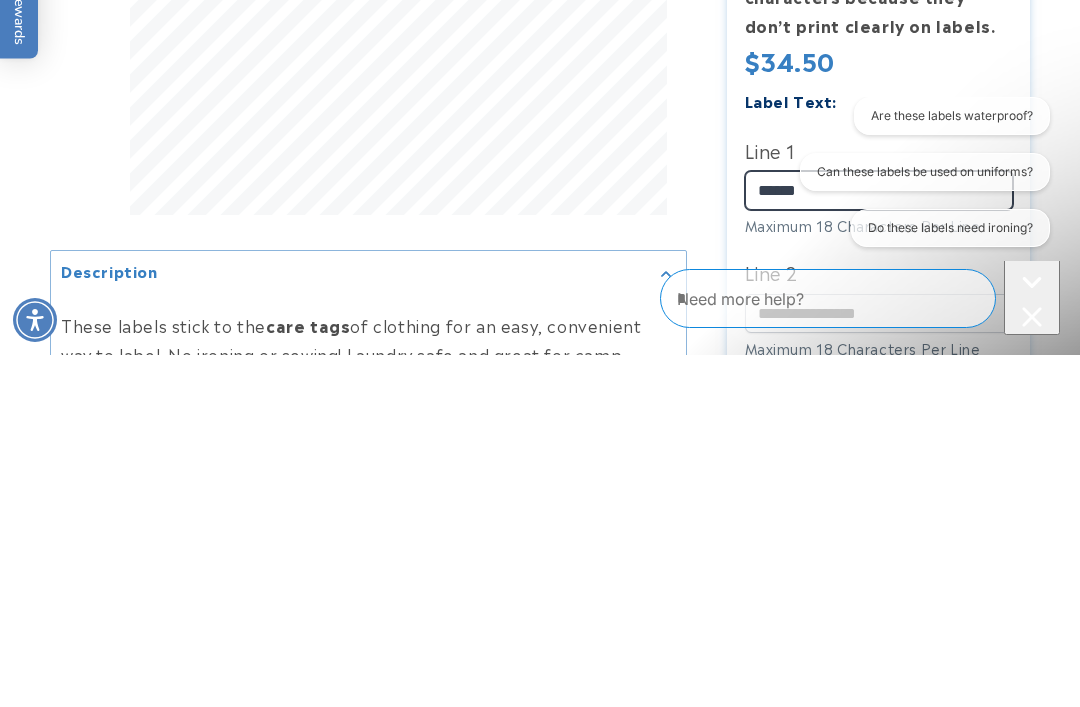 type on "******" 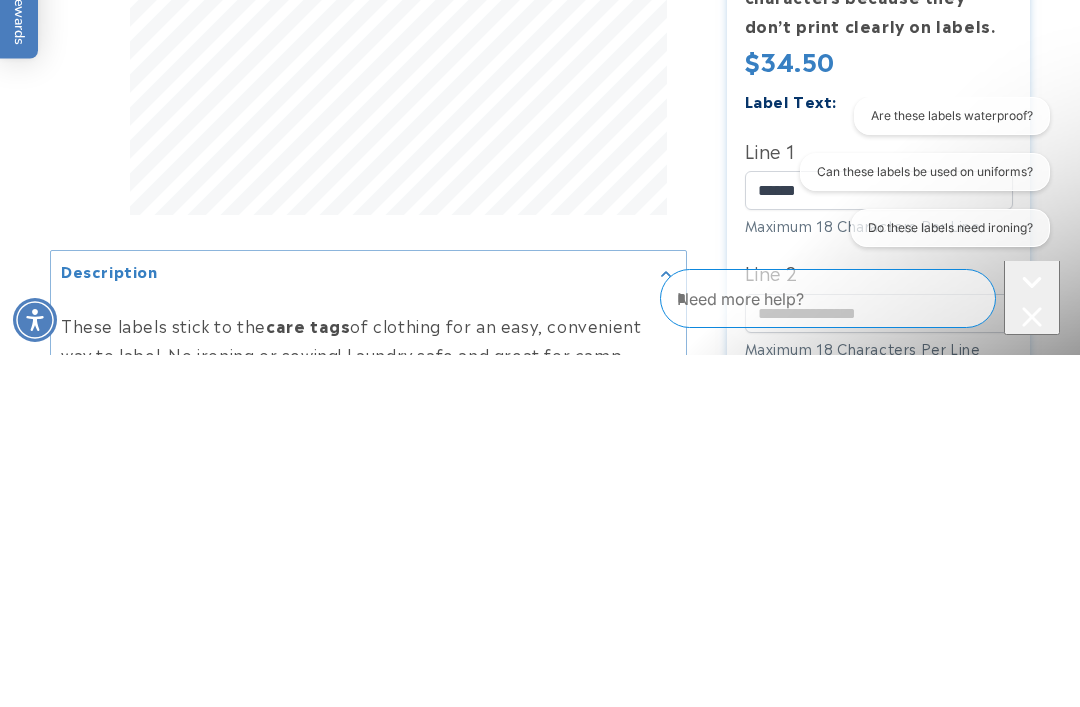 click on "Are these labels waterproof? Can these labels be used on uniforms? Do these labels need ironing?" at bounding box center (915, 176) 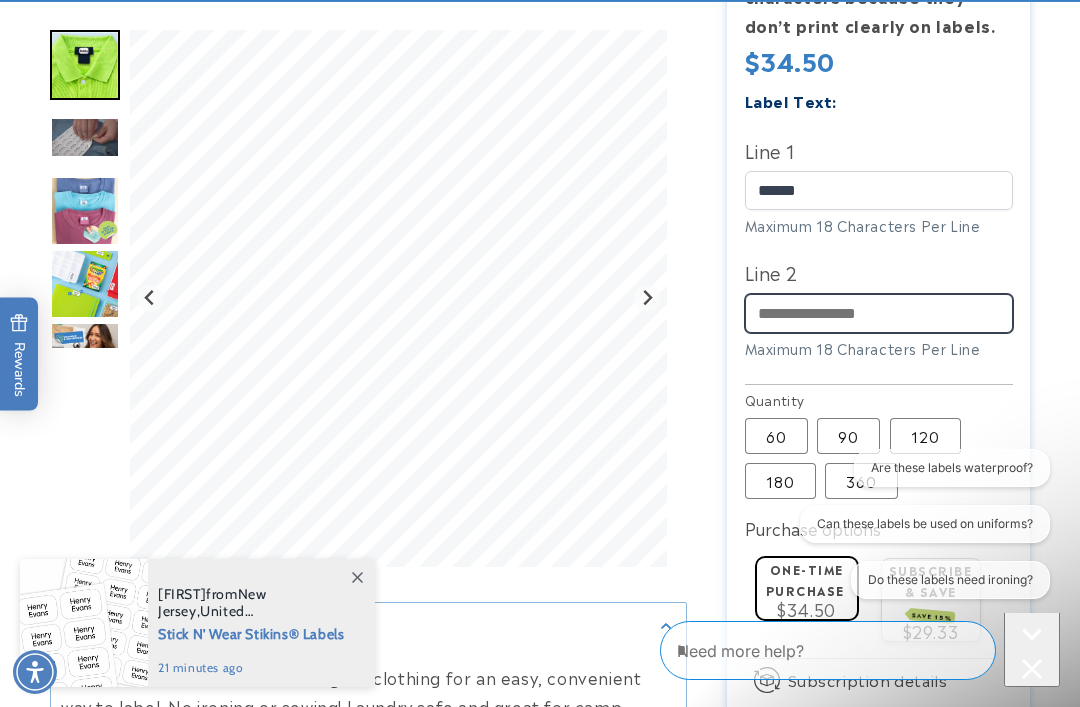 click on "Line 2" at bounding box center (879, 313) 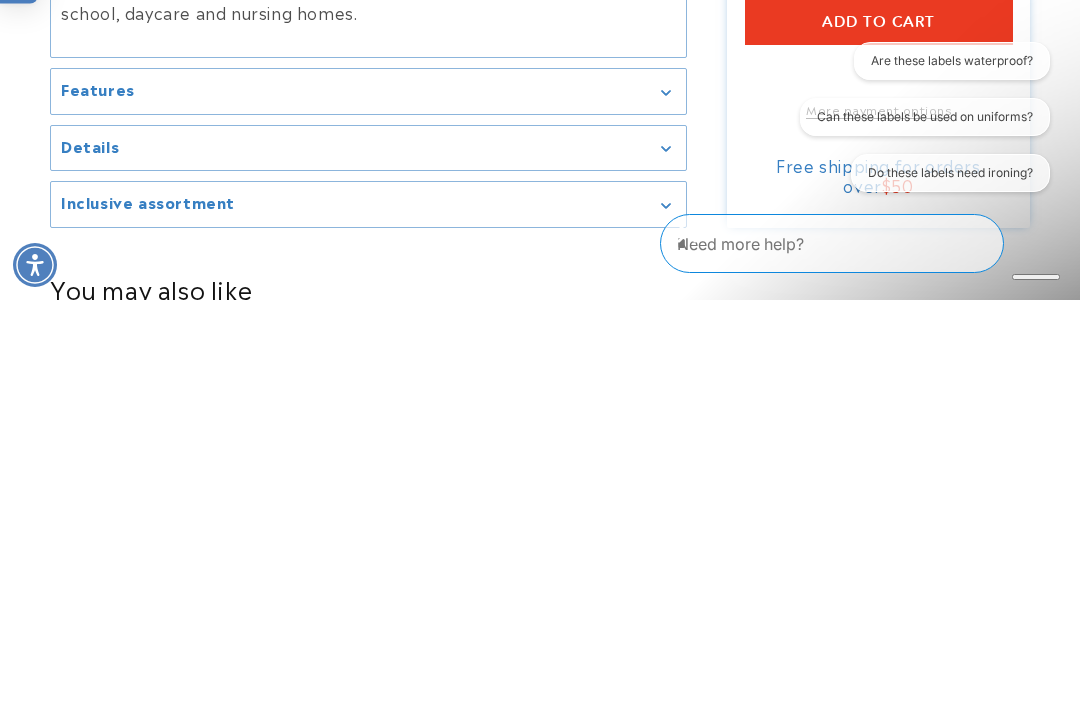 type on "**********" 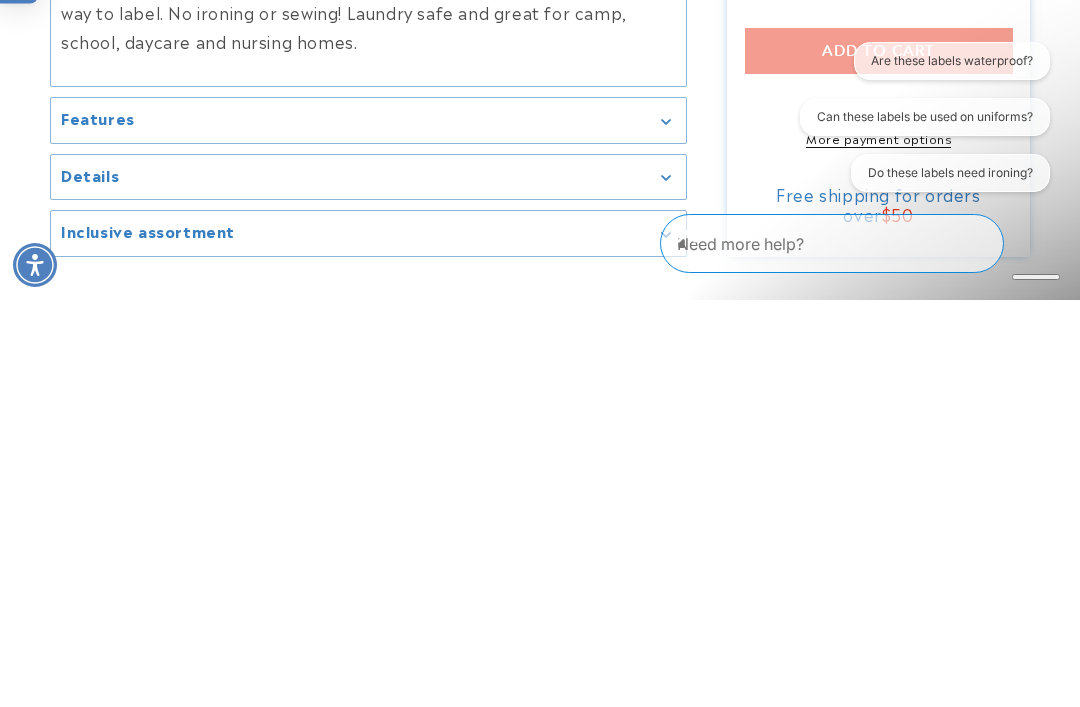 scroll, scrollTop: 1599, scrollLeft: 0, axis: vertical 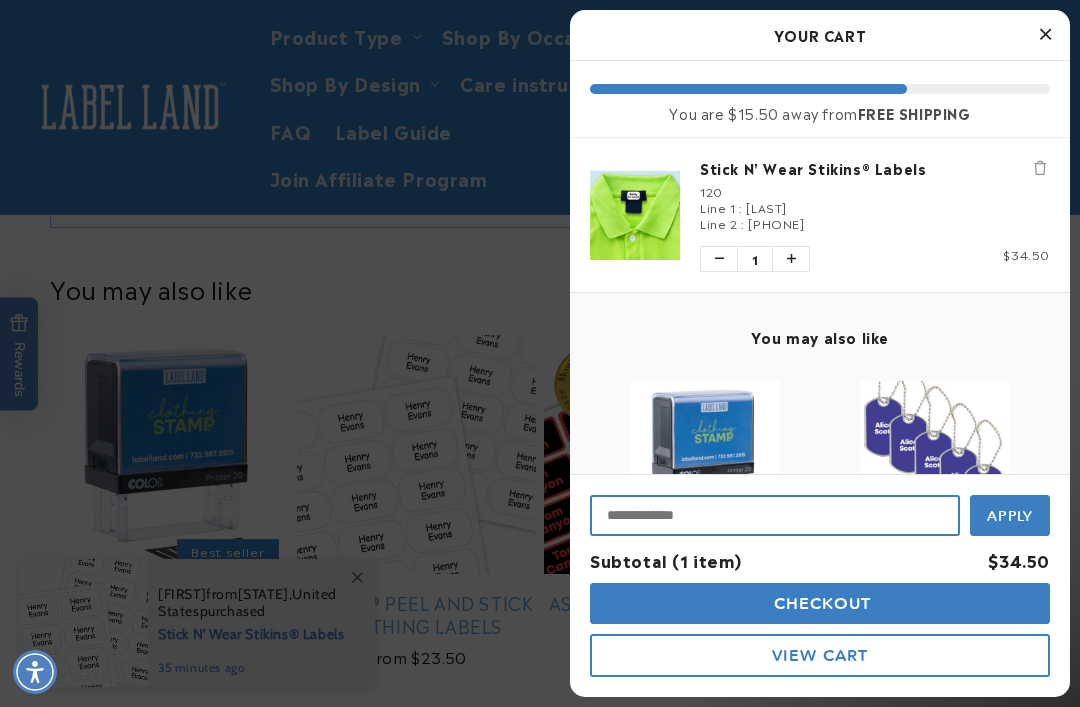 click at bounding box center (775, 515) 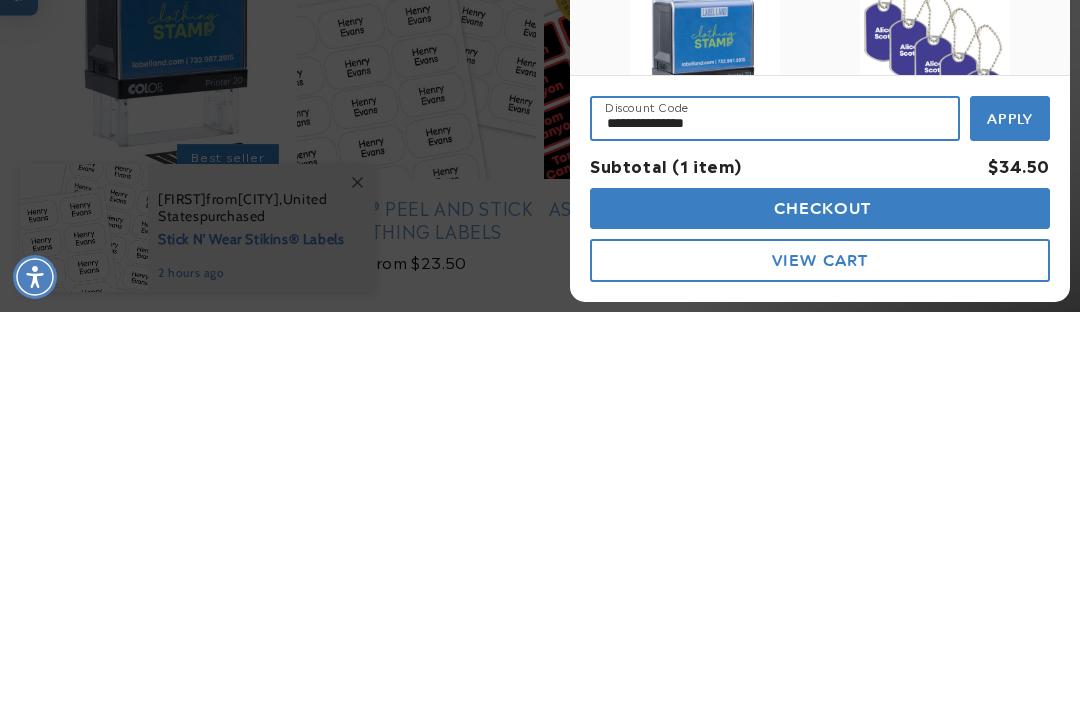 type on "**********" 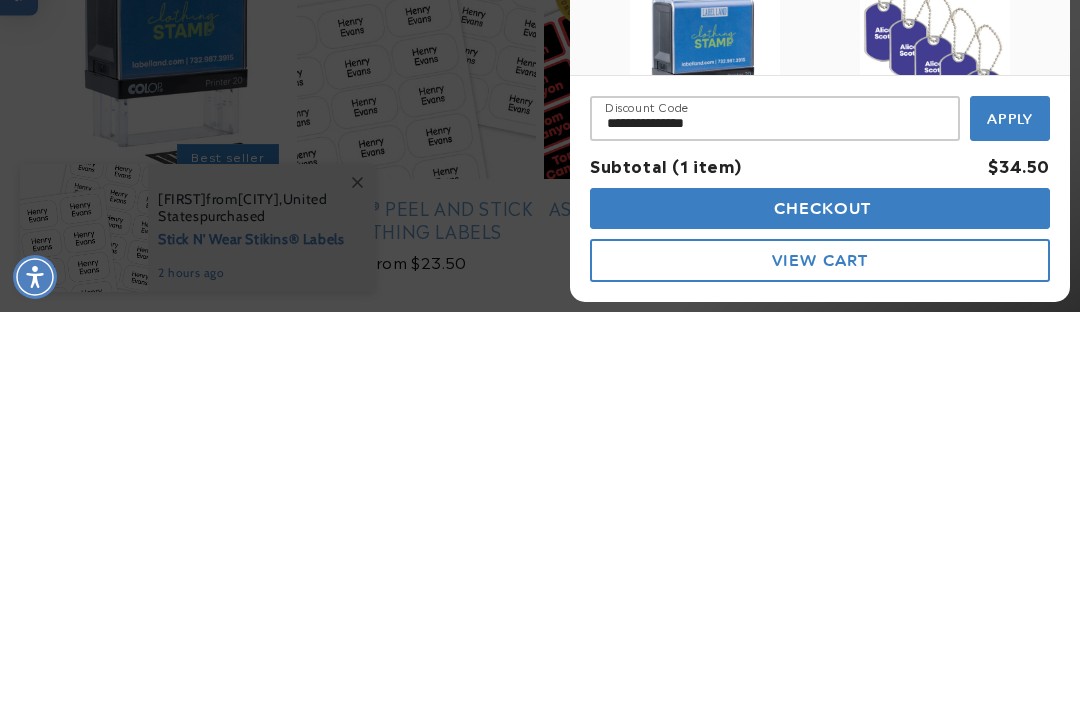 click on "Apply" at bounding box center (1010, 514) 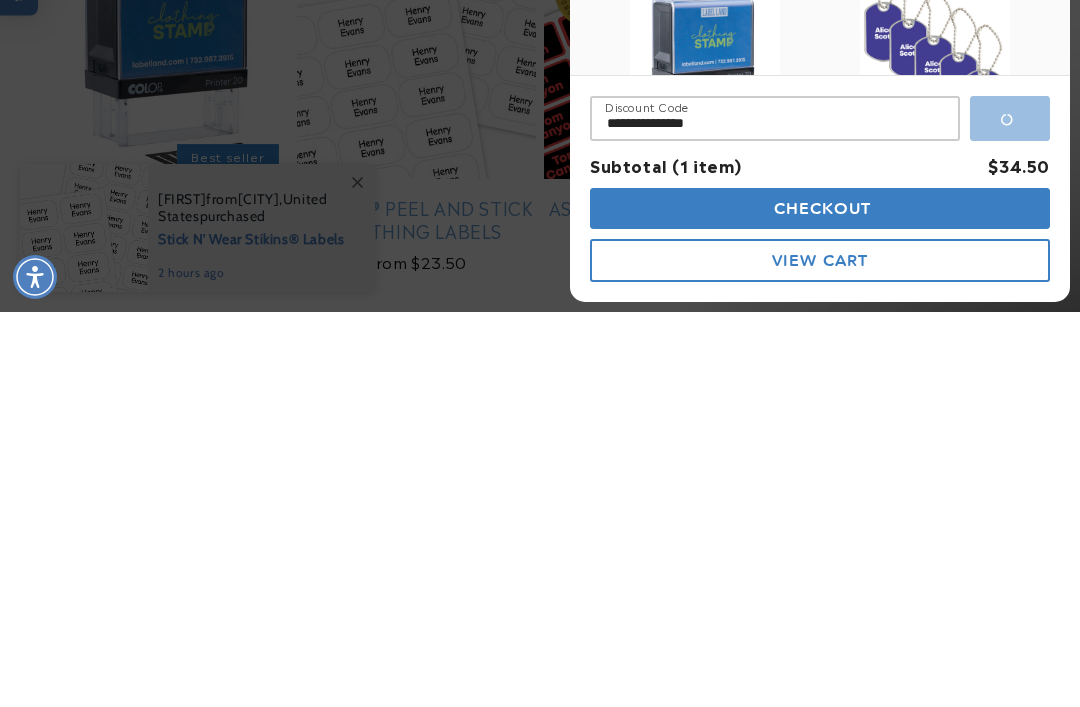 scroll, scrollTop: 1994, scrollLeft: 0, axis: vertical 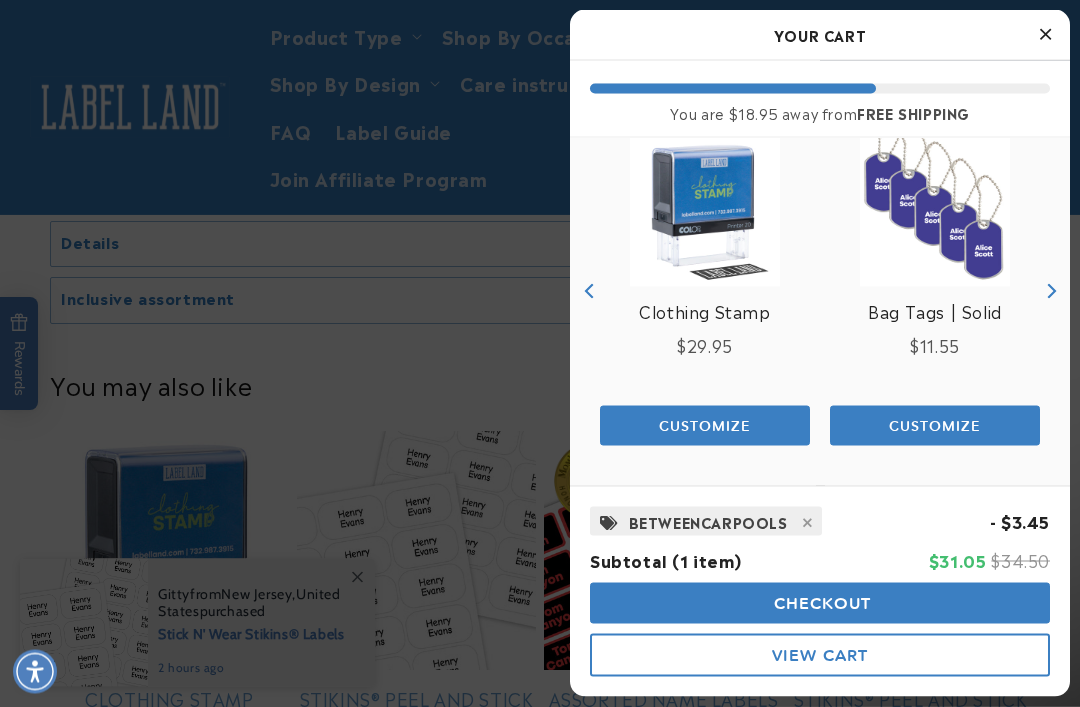 click on "BETWEENCARPOOLS" at bounding box center (708, 521) 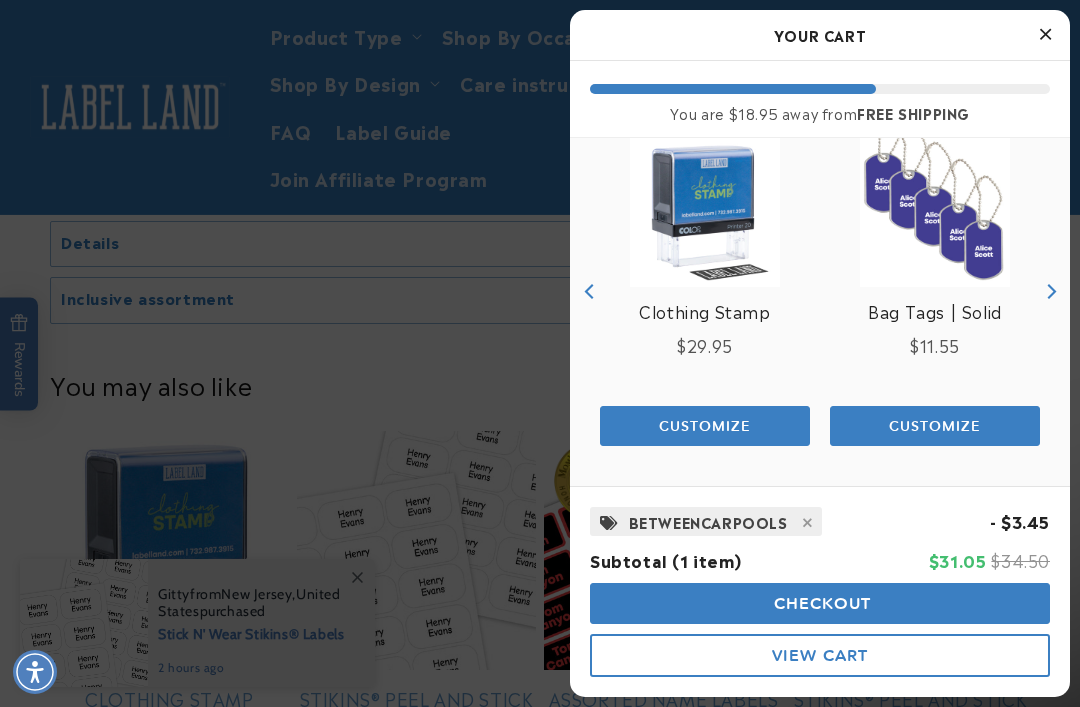 click at bounding box center [808, 523] 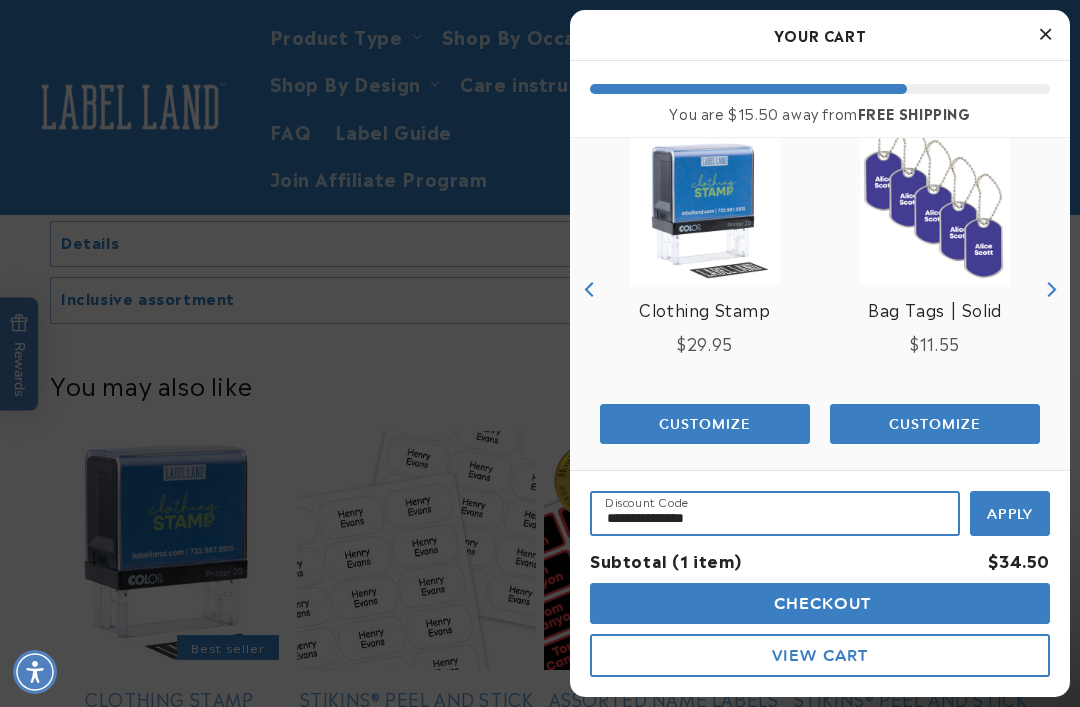 click on "**********" at bounding box center [775, 513] 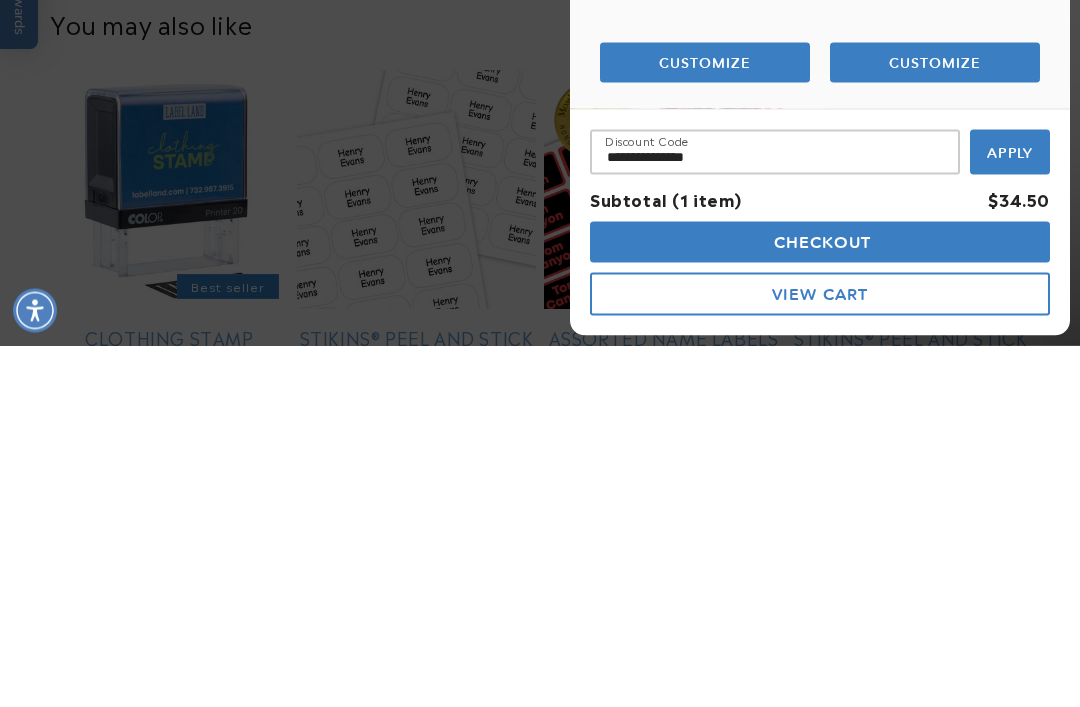 click on "Apply" at bounding box center (1010, 514) 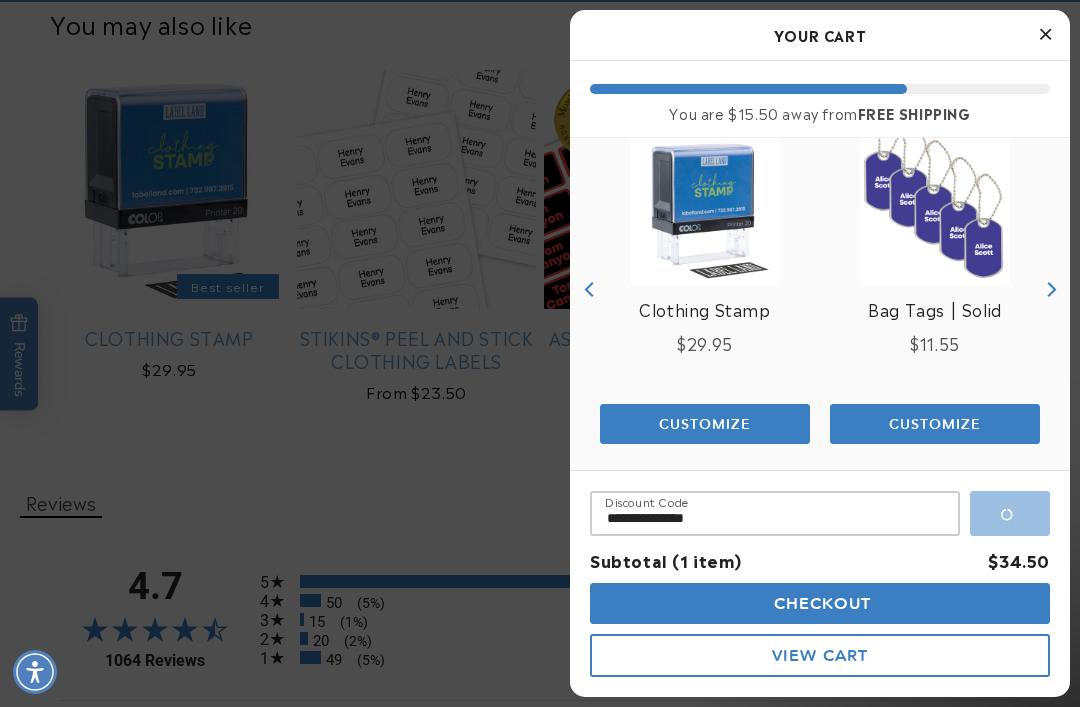 scroll, scrollTop: 217, scrollLeft: 0, axis: vertical 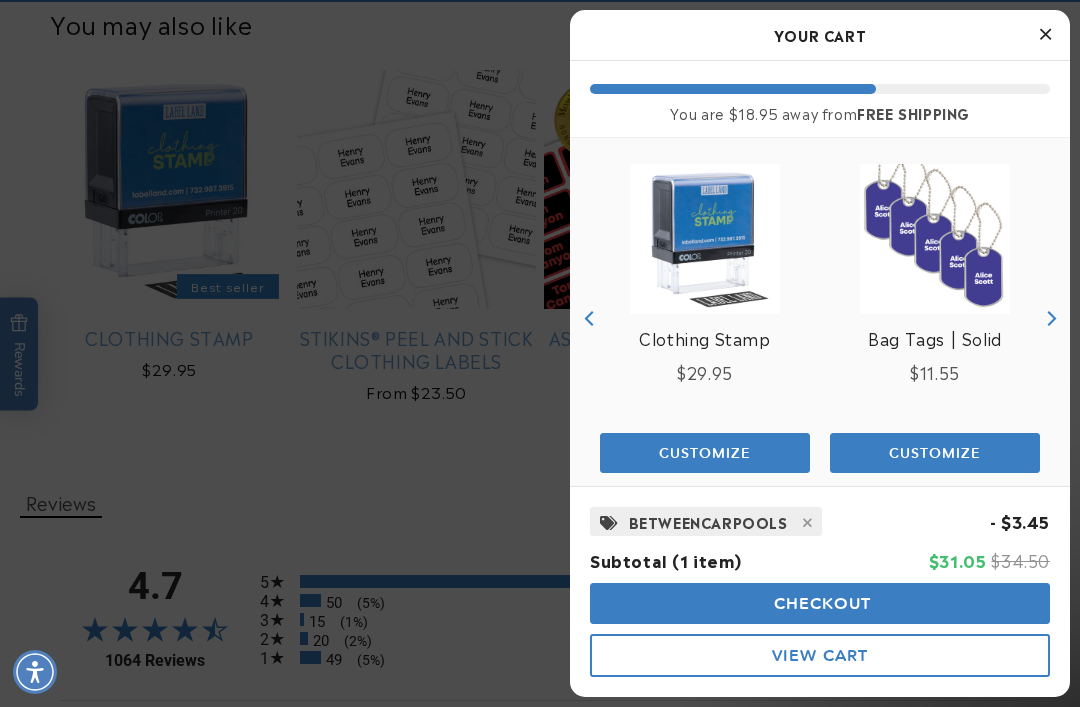 click on "View Cart" at bounding box center (820, 655) 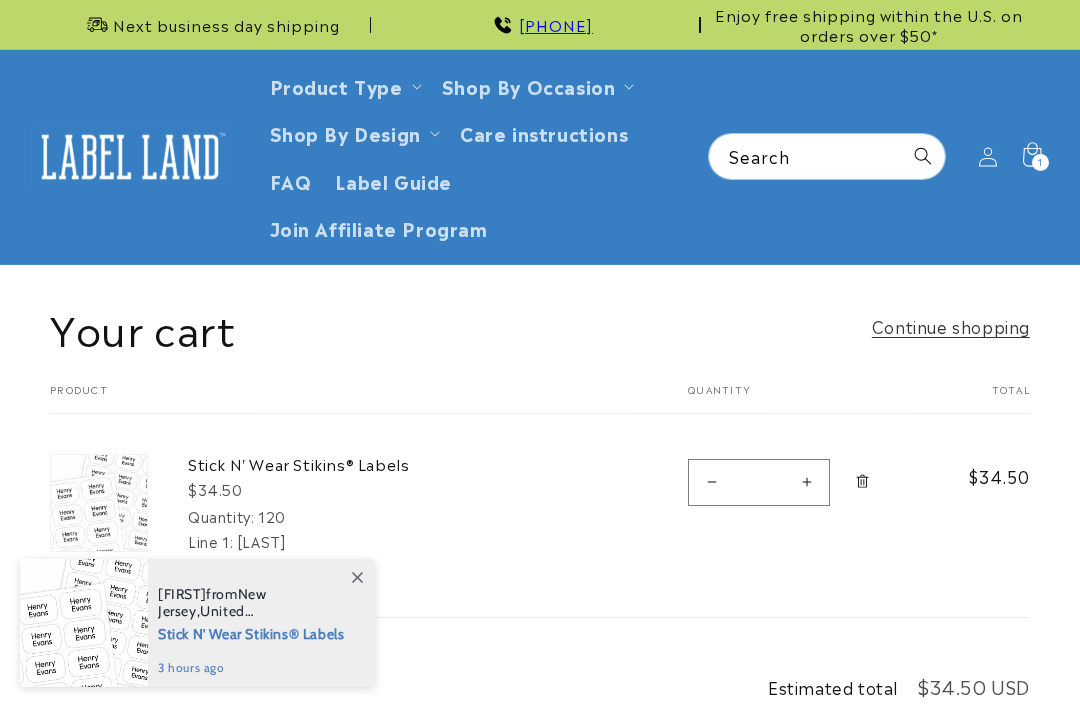 scroll, scrollTop: 0, scrollLeft: 0, axis: both 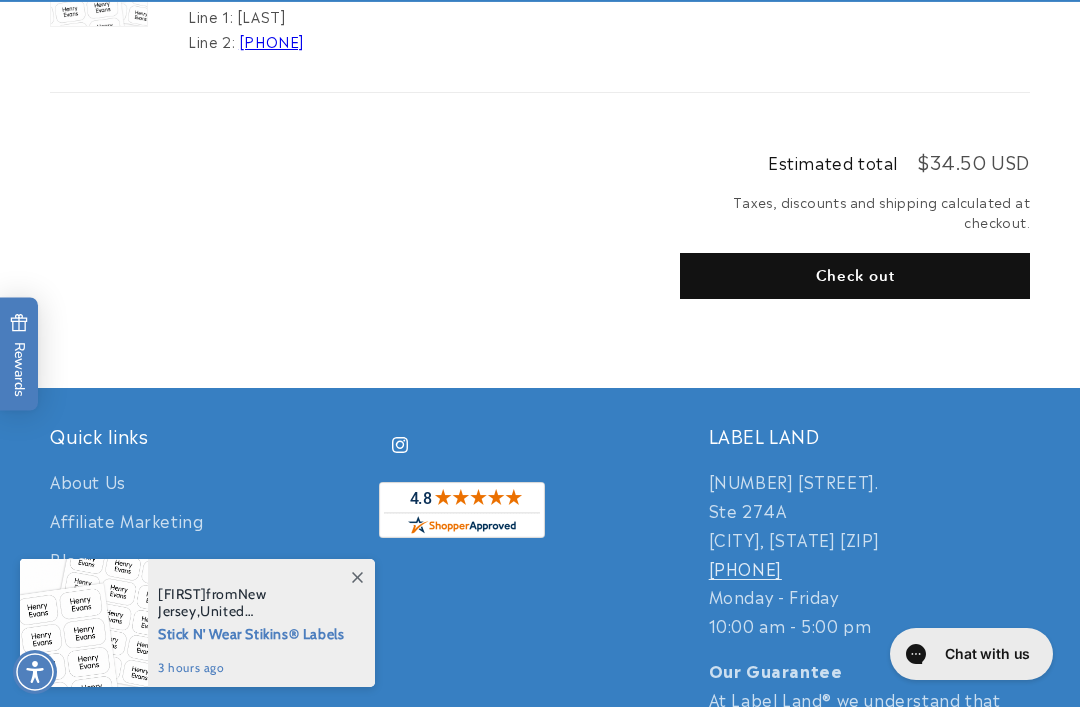 click on "Check out" at bounding box center [855, 276] 